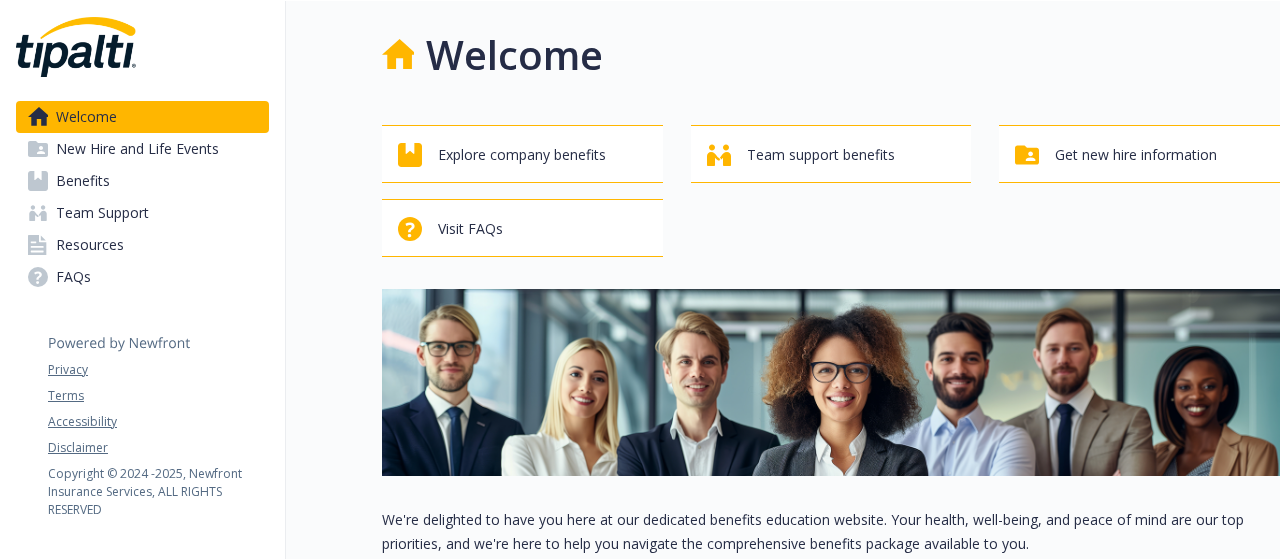scroll, scrollTop: 0, scrollLeft: 0, axis: both 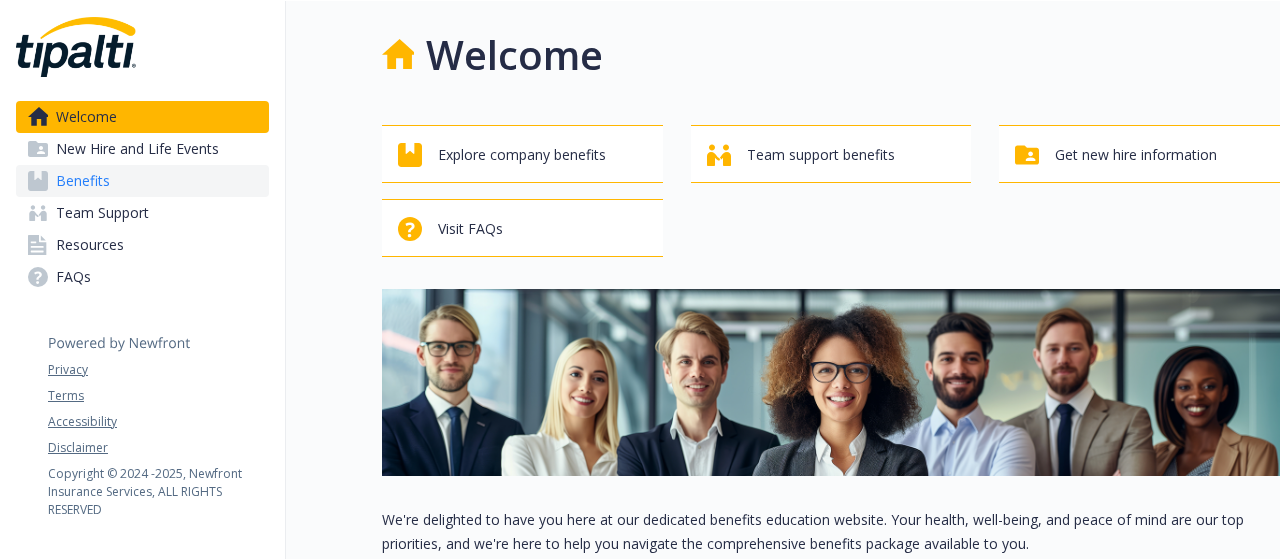 click on "Benefits" at bounding box center (142, 181) 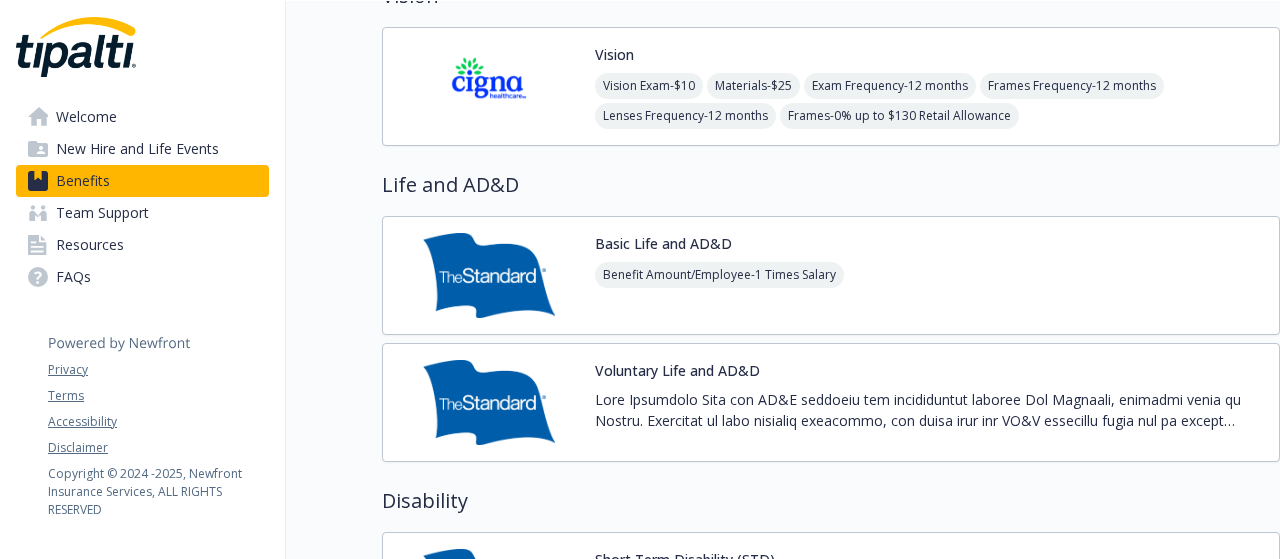 scroll, scrollTop: 1100, scrollLeft: 0, axis: vertical 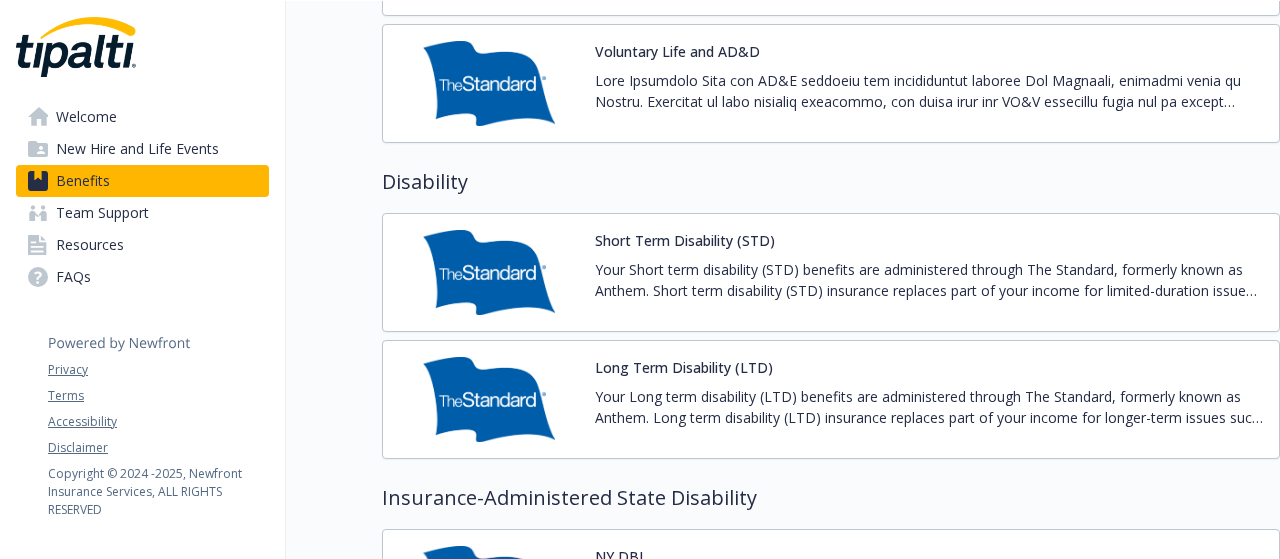 click on "Short Term Disability (STD)" at bounding box center (685, 240) 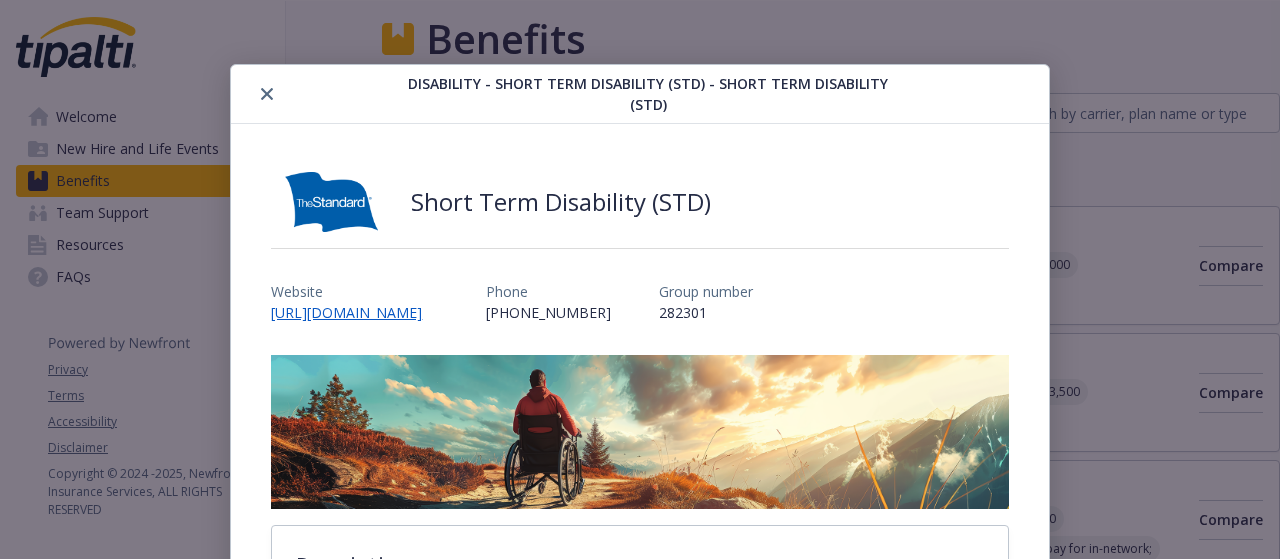 scroll, scrollTop: 1400, scrollLeft: 0, axis: vertical 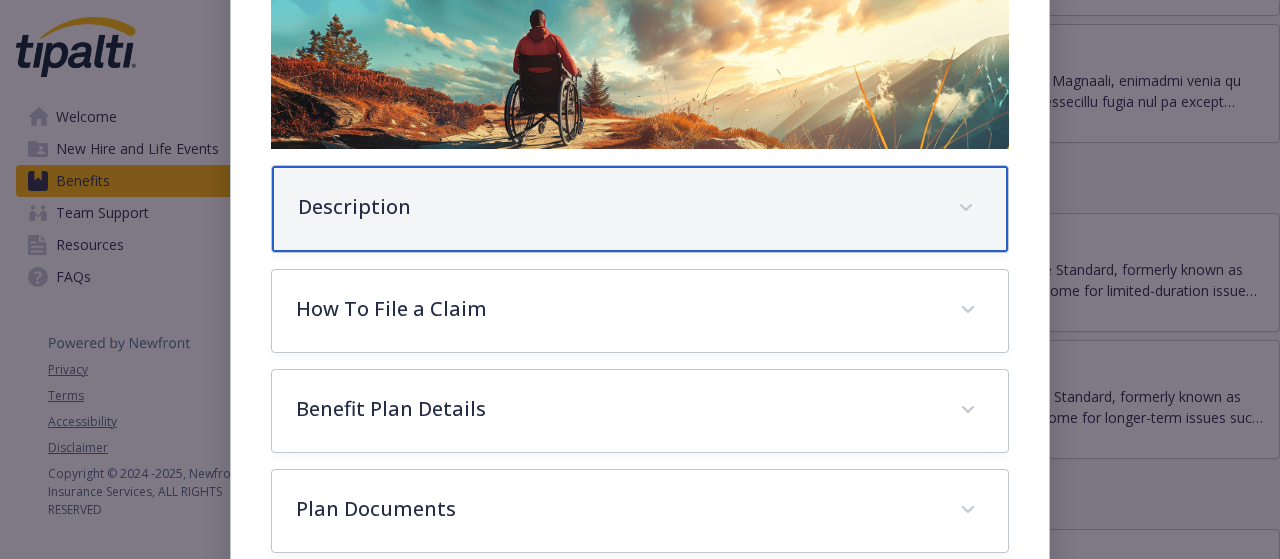 click on "Description" at bounding box center (615, 207) 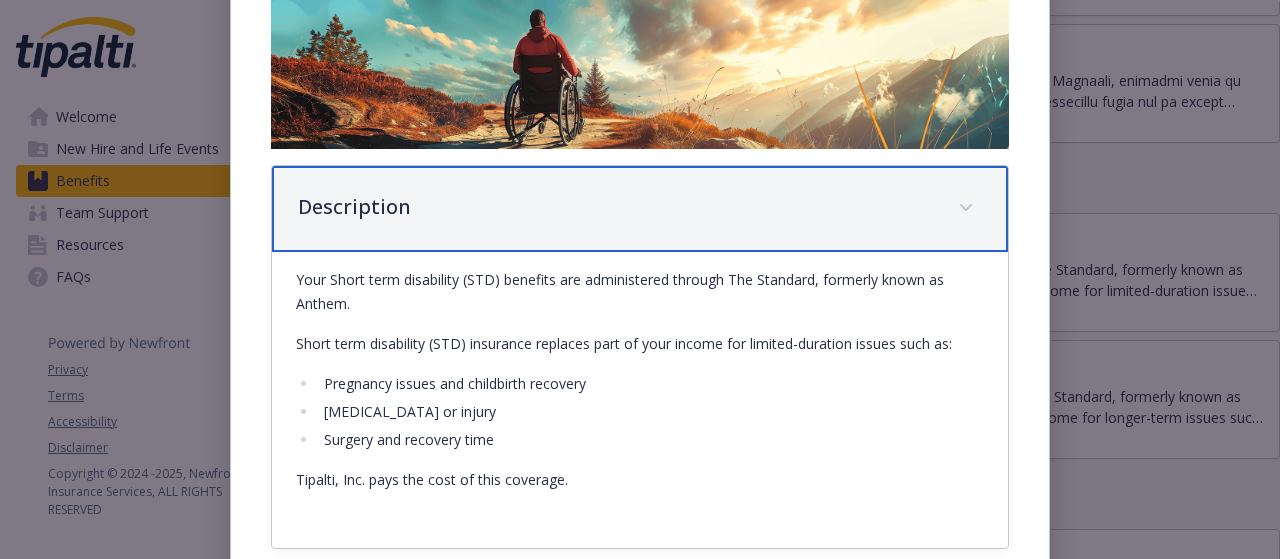 scroll, scrollTop: 460, scrollLeft: 0, axis: vertical 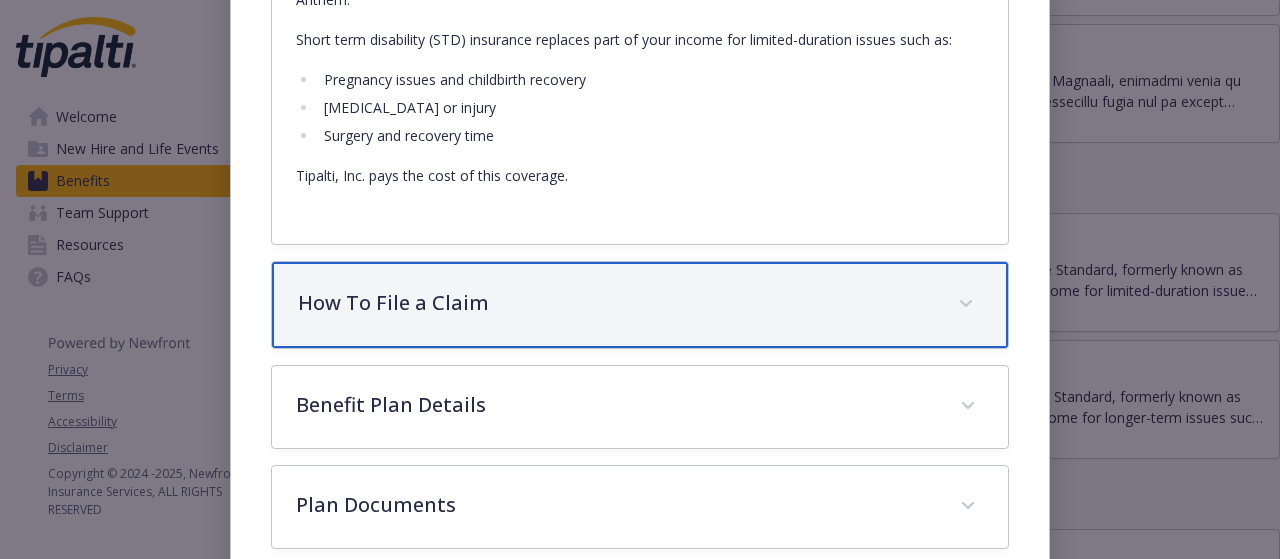 click on "How To File a Claim" at bounding box center (615, 303) 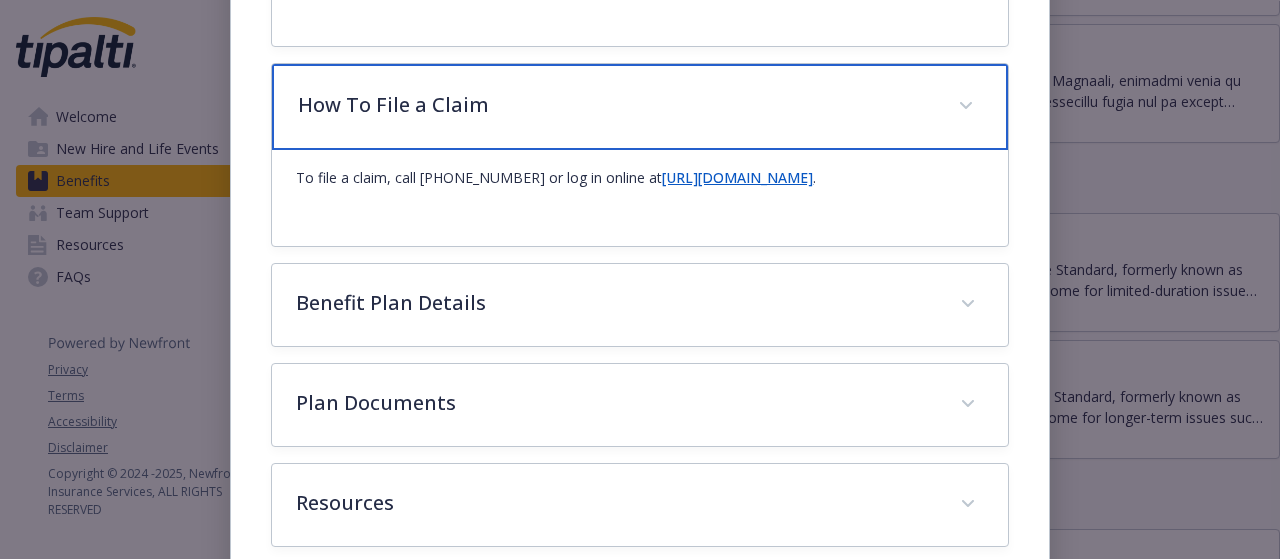 scroll, scrollTop: 958, scrollLeft: 0, axis: vertical 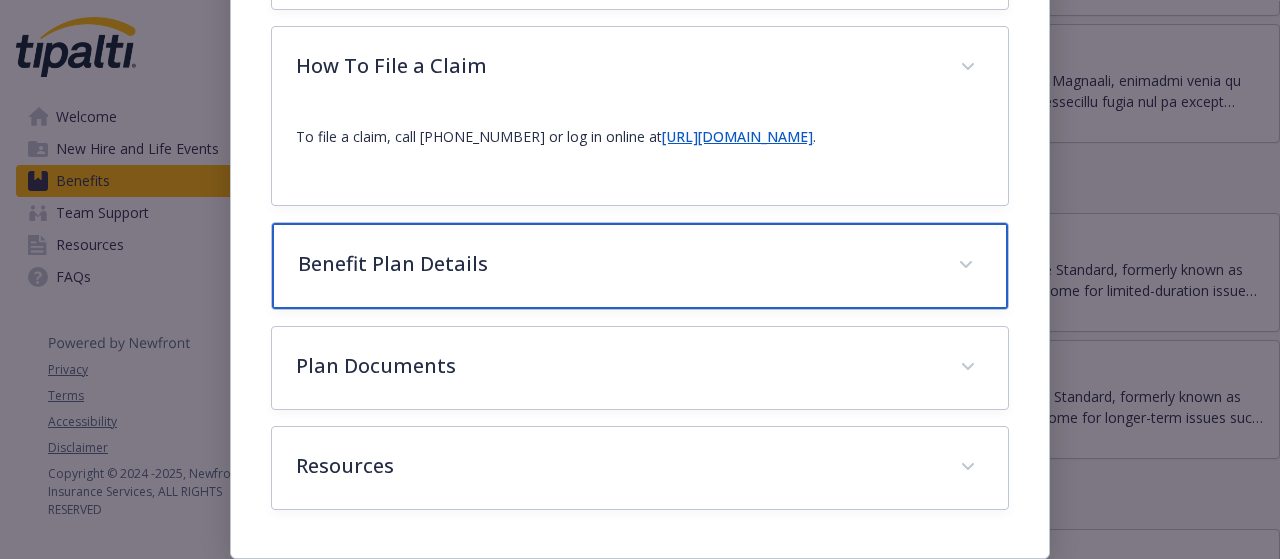 click on "Benefit Plan Details" at bounding box center [615, 264] 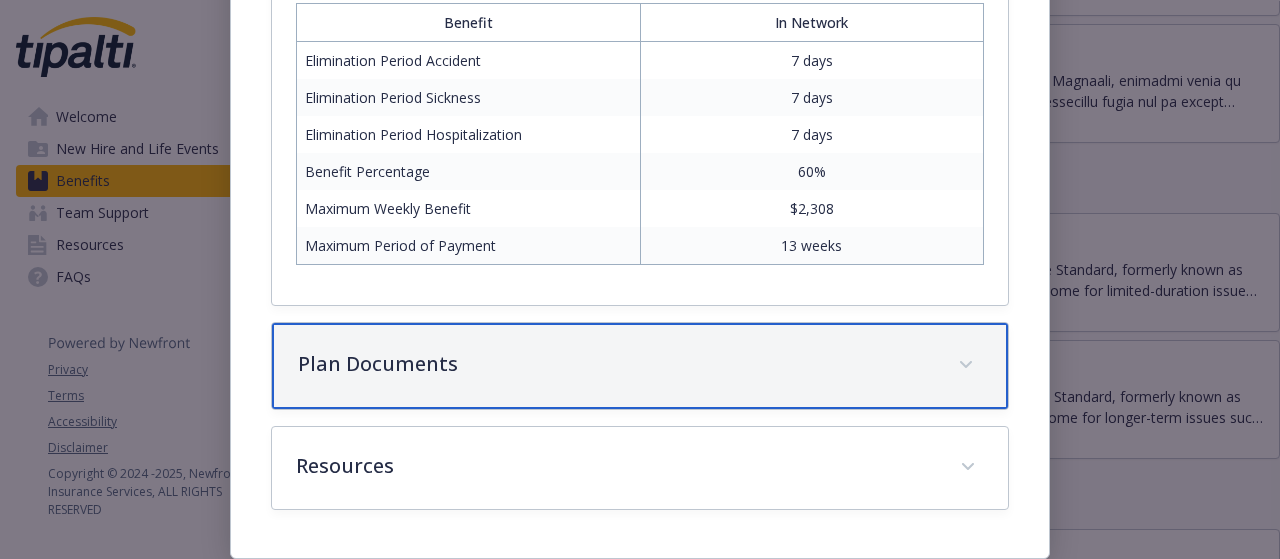 click on "Plan Documents" at bounding box center (639, 366) 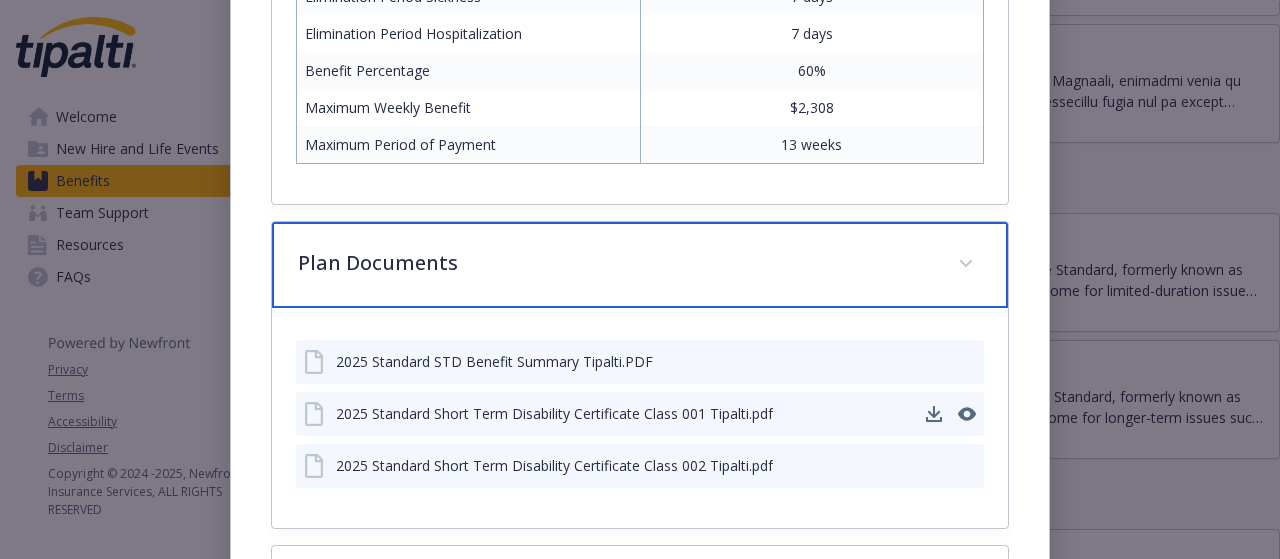 scroll, scrollTop: 1514, scrollLeft: 0, axis: vertical 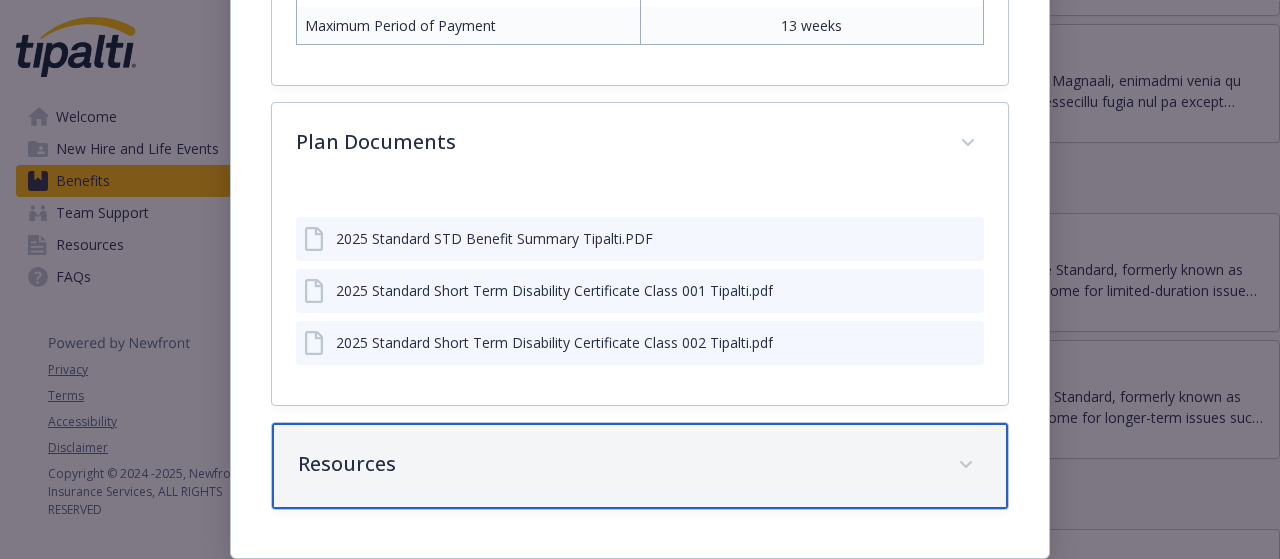 click on "Resources" at bounding box center [615, 464] 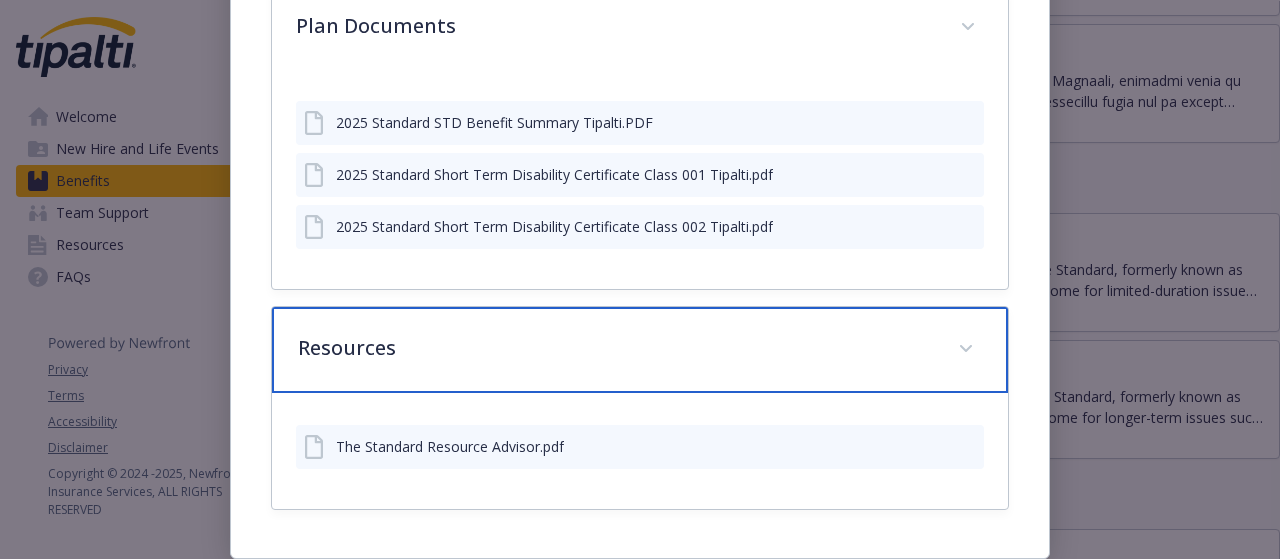 scroll, scrollTop: 1554, scrollLeft: 0, axis: vertical 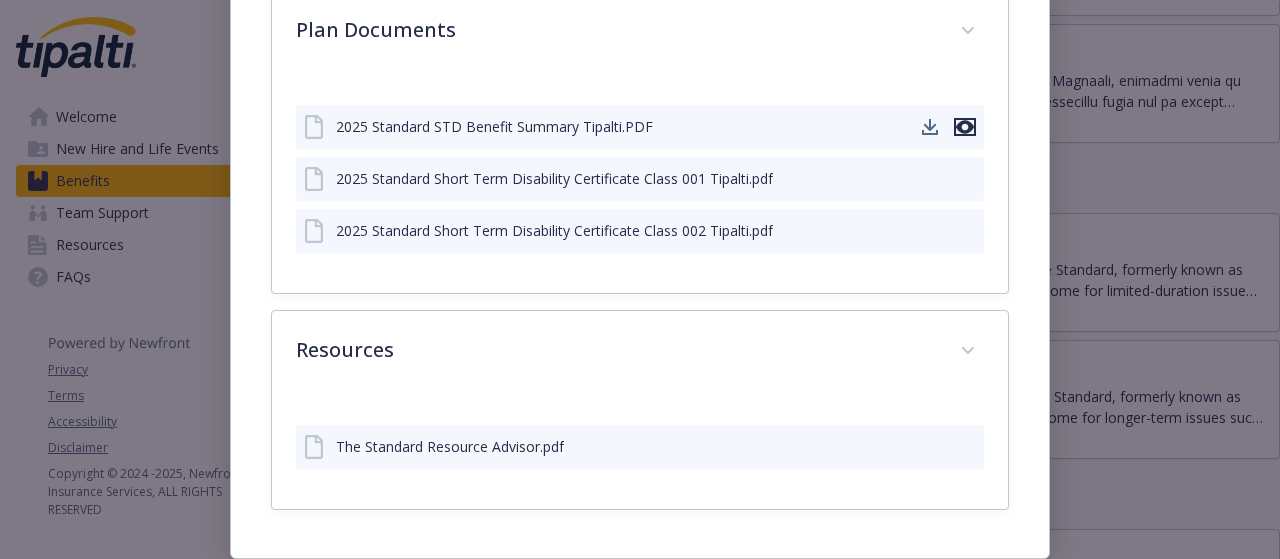 click 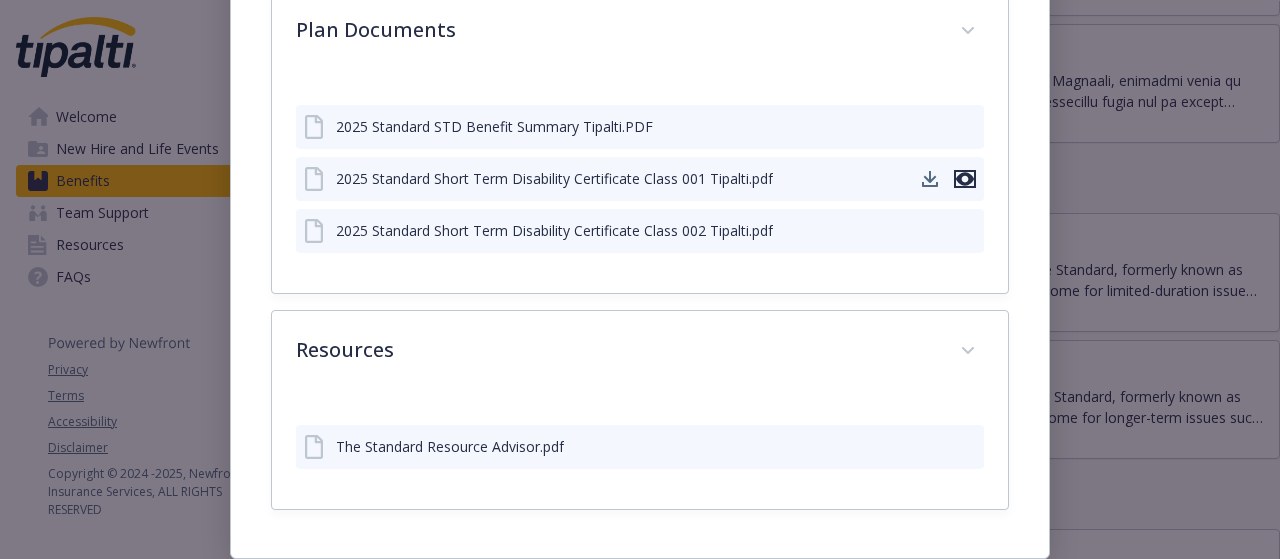 click 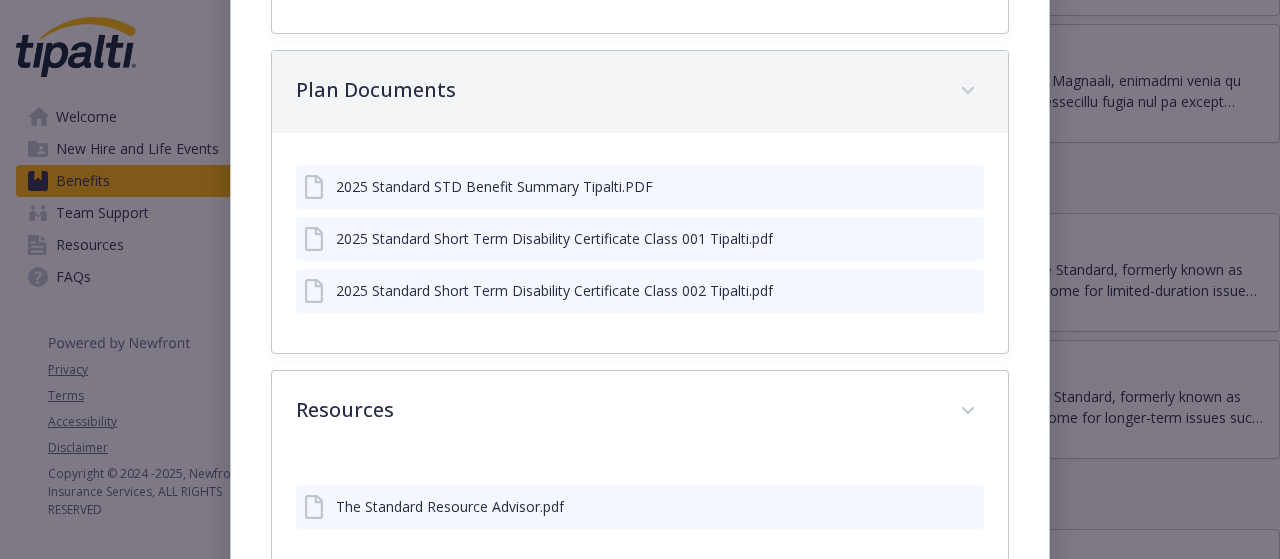 scroll, scrollTop: 1454, scrollLeft: 0, axis: vertical 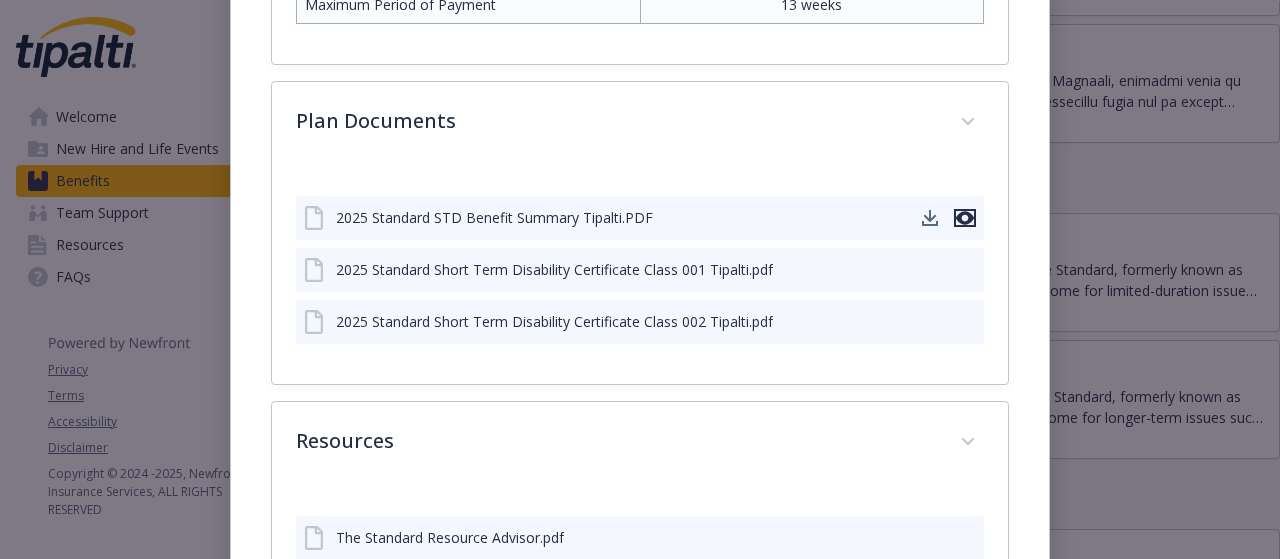 click 